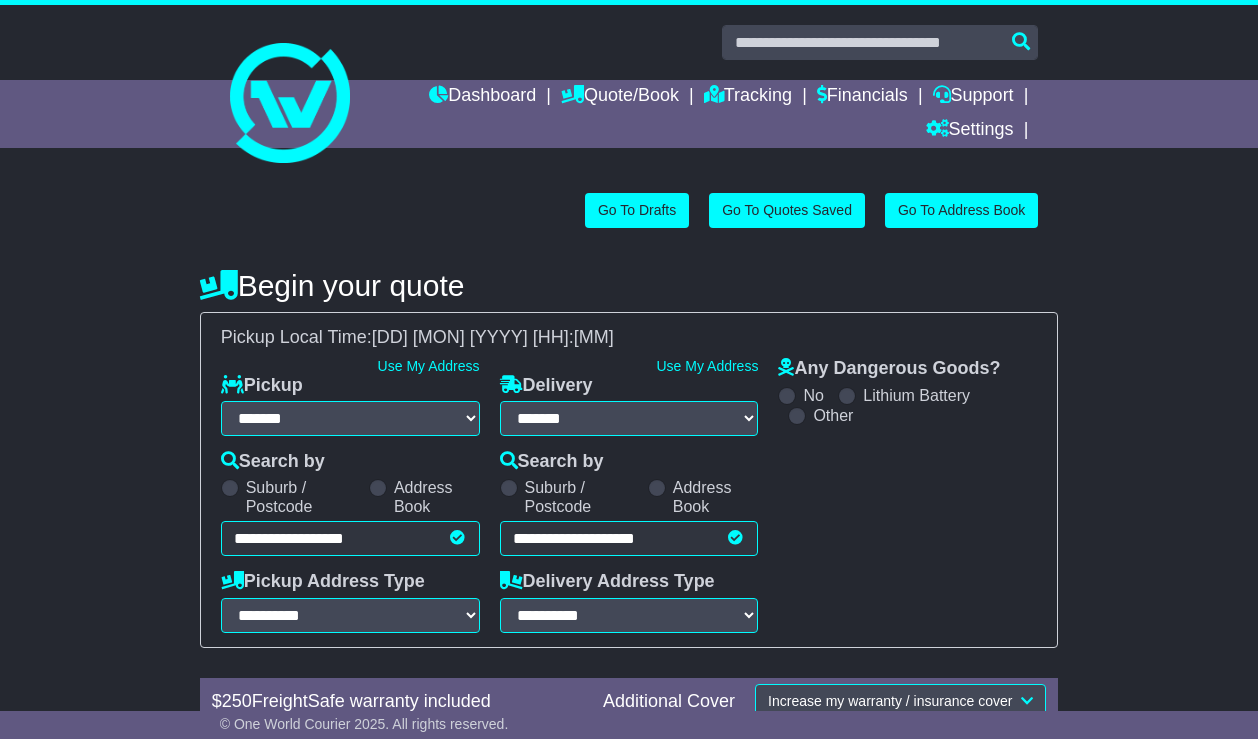 select on "**" 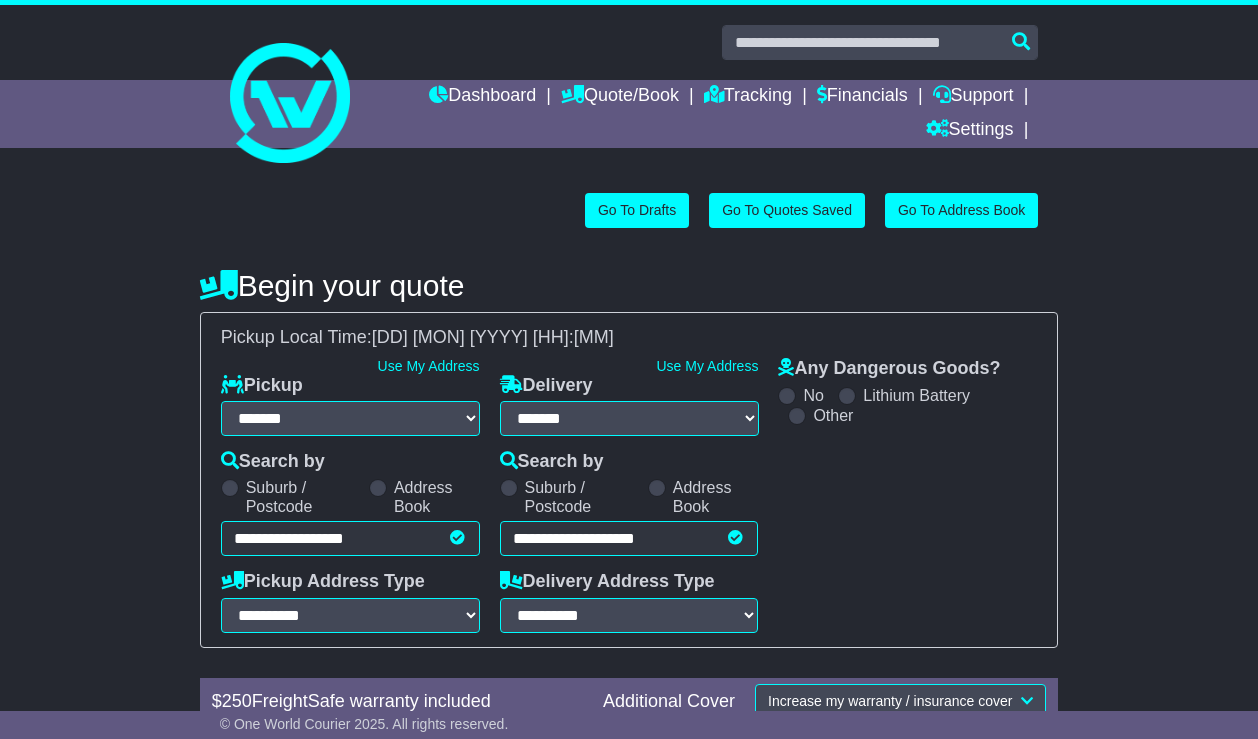 scroll, scrollTop: 1, scrollLeft: 0, axis: vertical 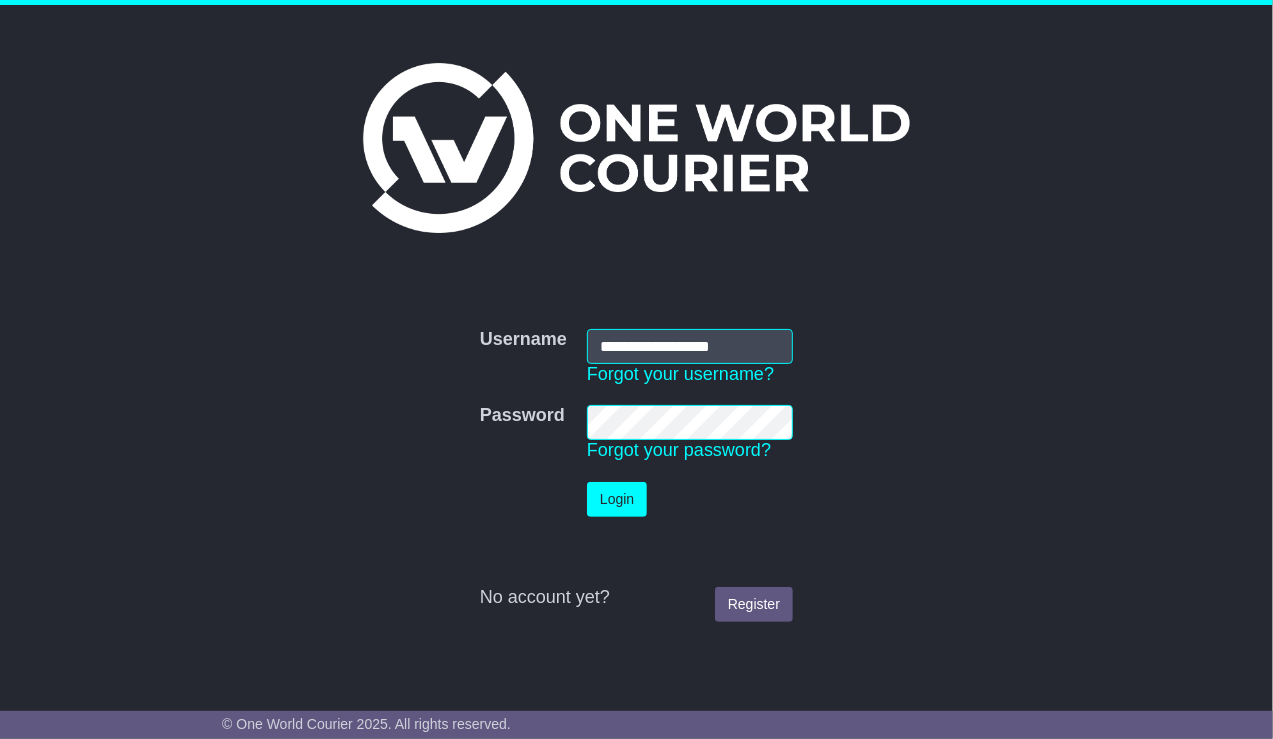 type on "**********" 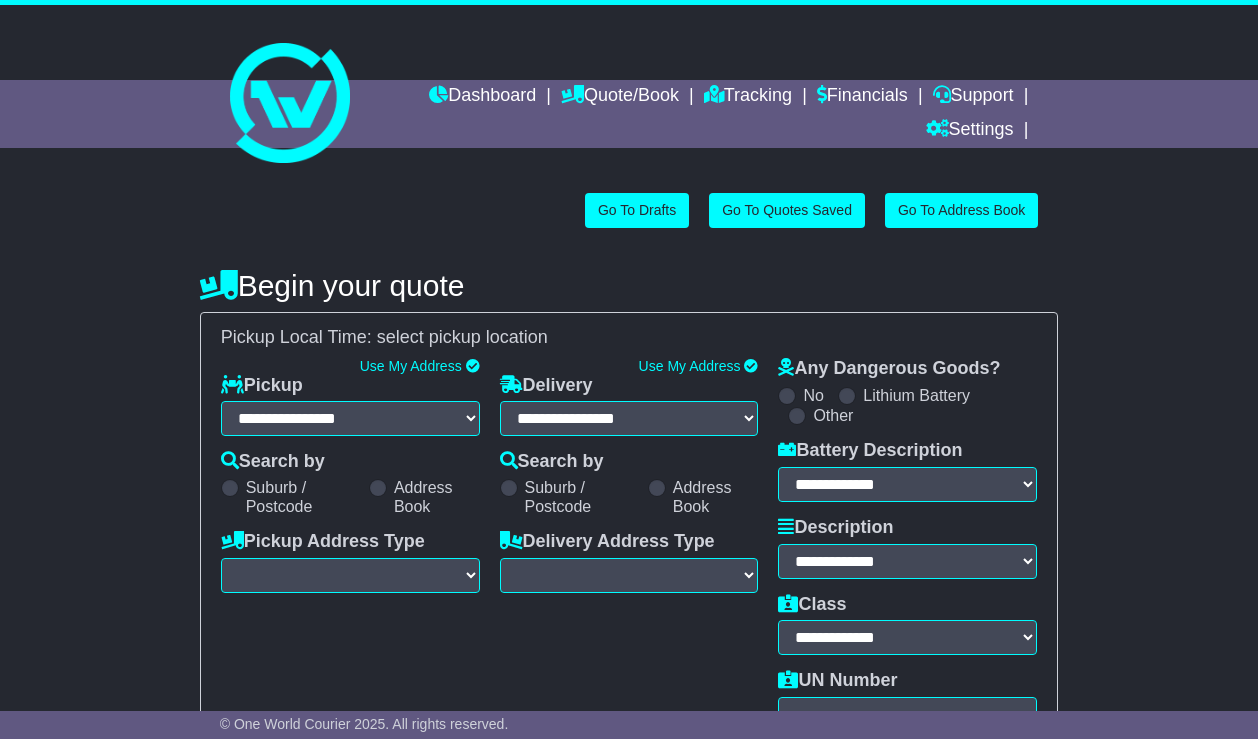 select on "**" 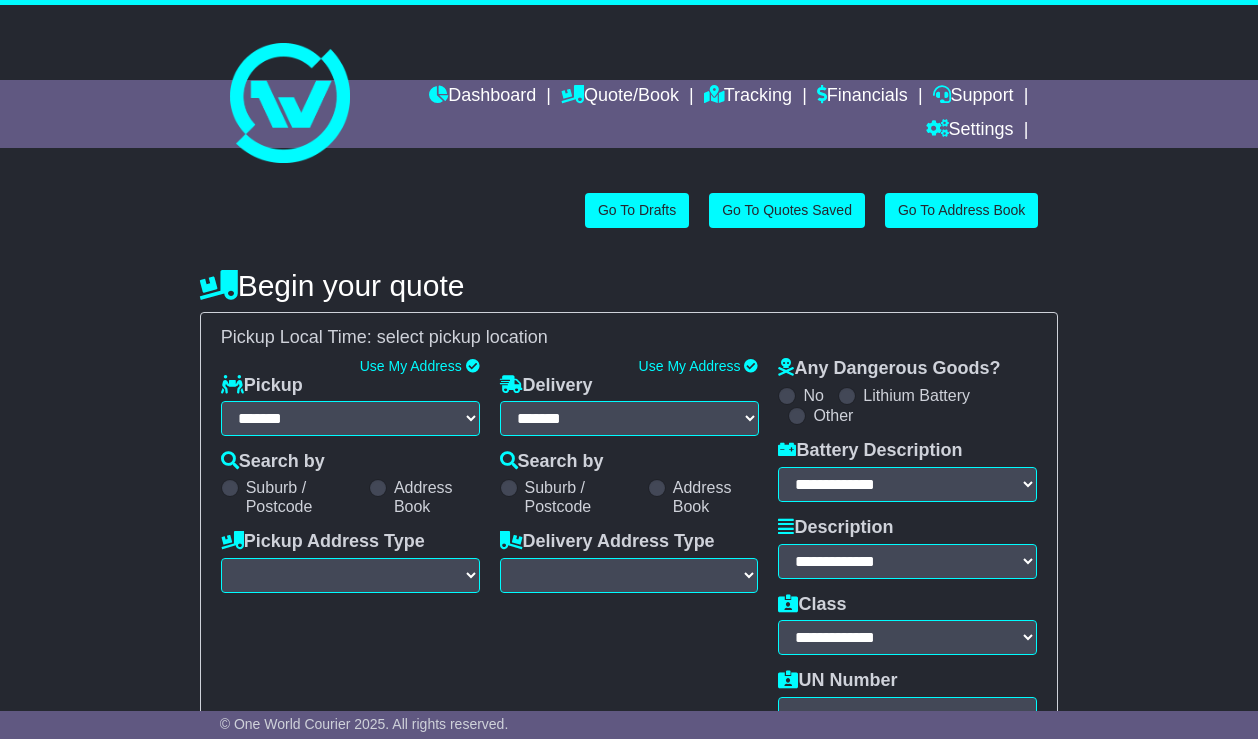 scroll, scrollTop: 0, scrollLeft: 0, axis: both 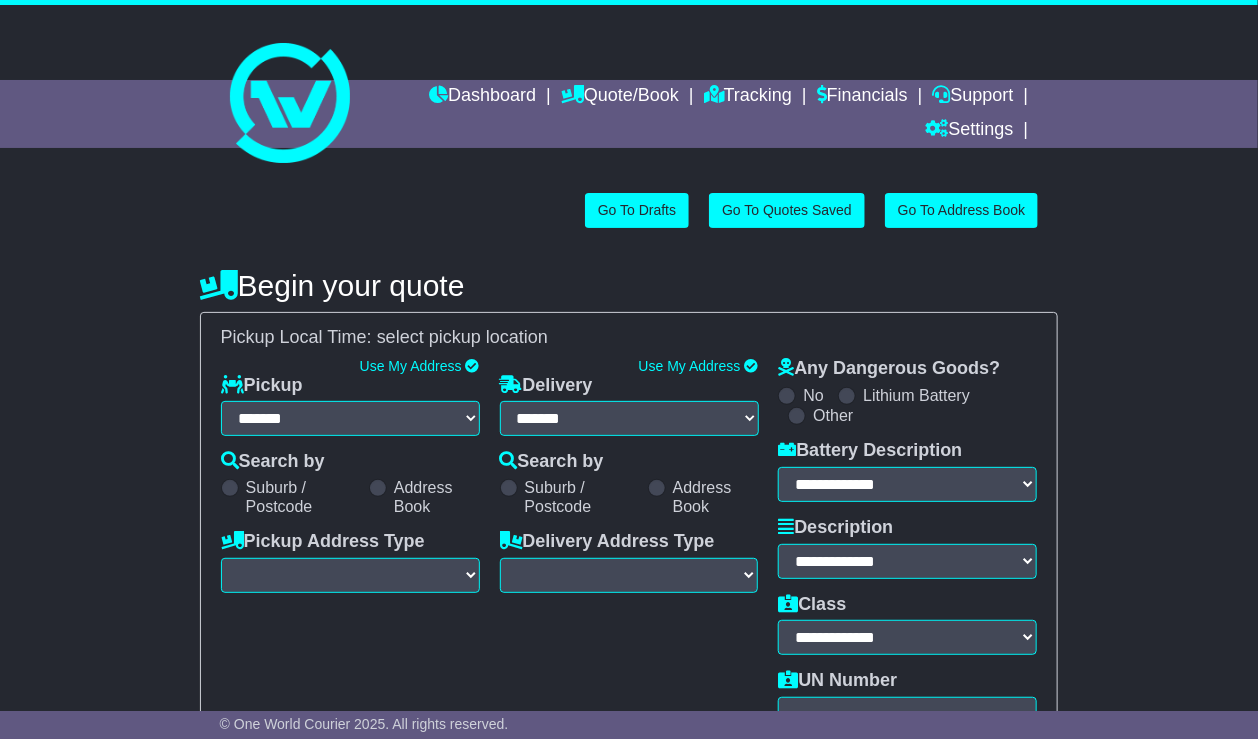 select 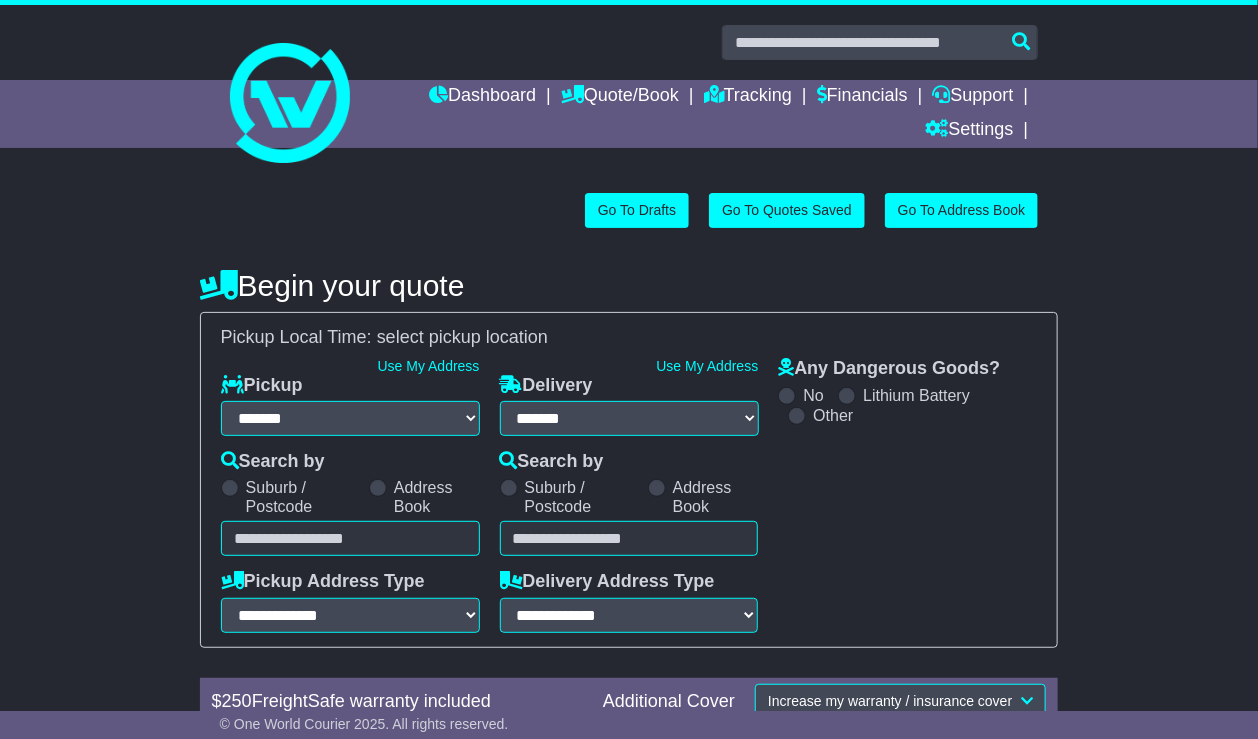 scroll, scrollTop: 138, scrollLeft: 0, axis: vertical 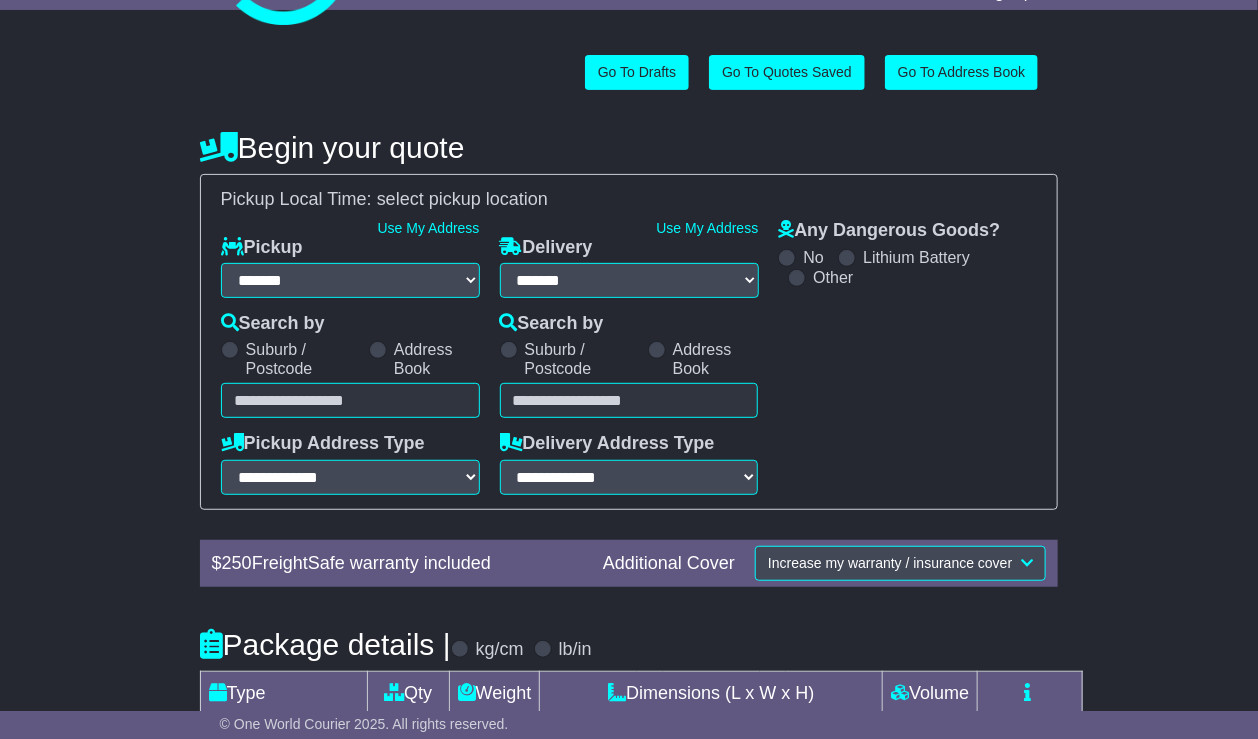 click at bounding box center (350, 400) 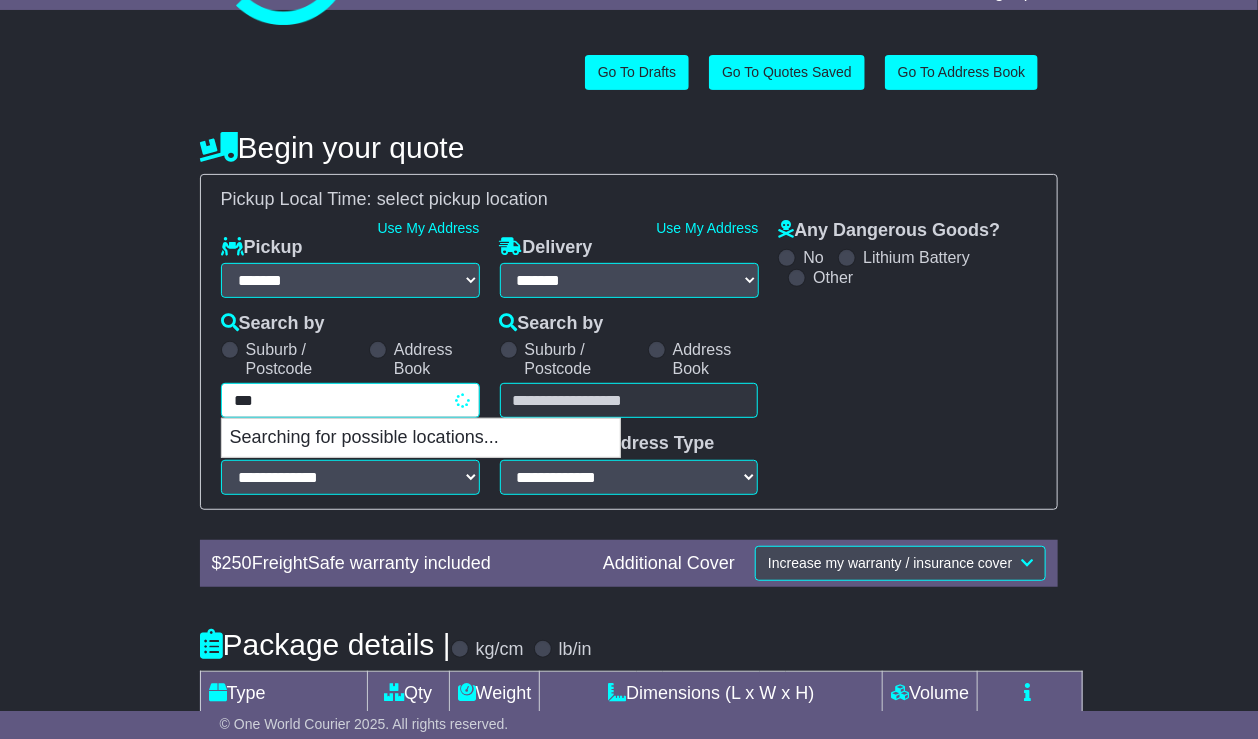 type on "****" 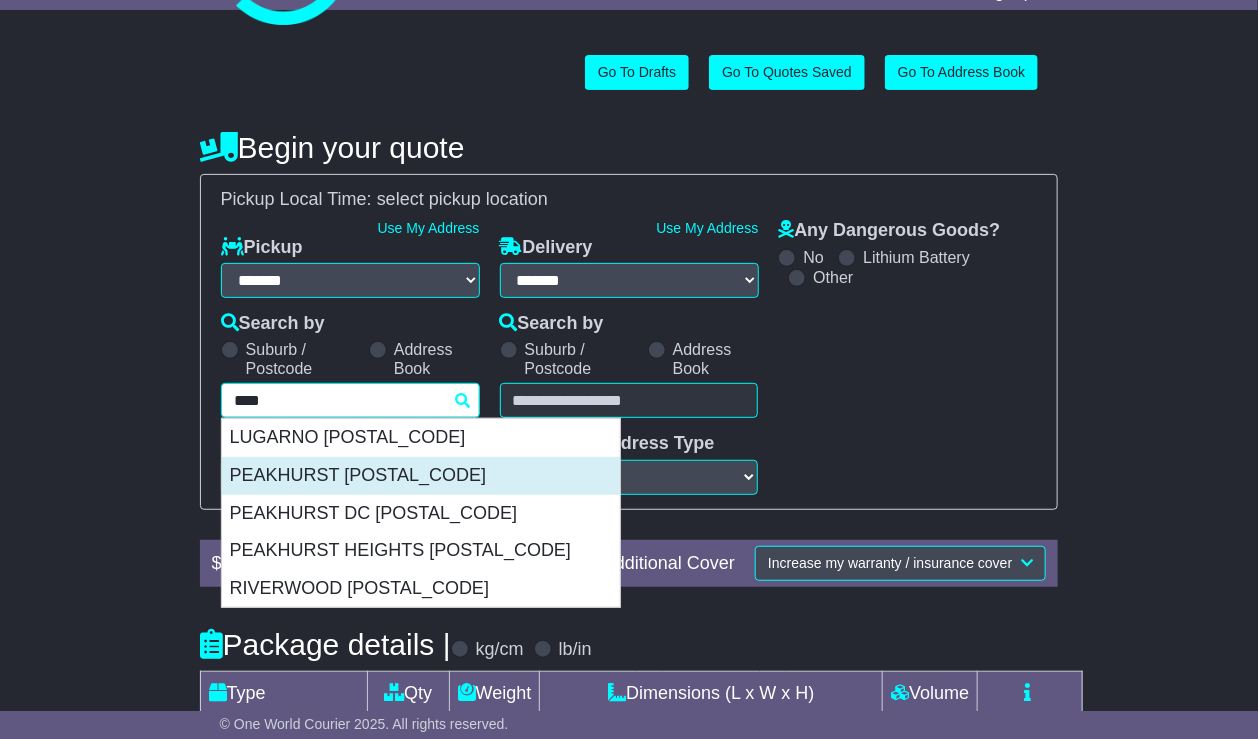 click on "PEAKHURST [POSTAL_CODE]" at bounding box center (421, 476) 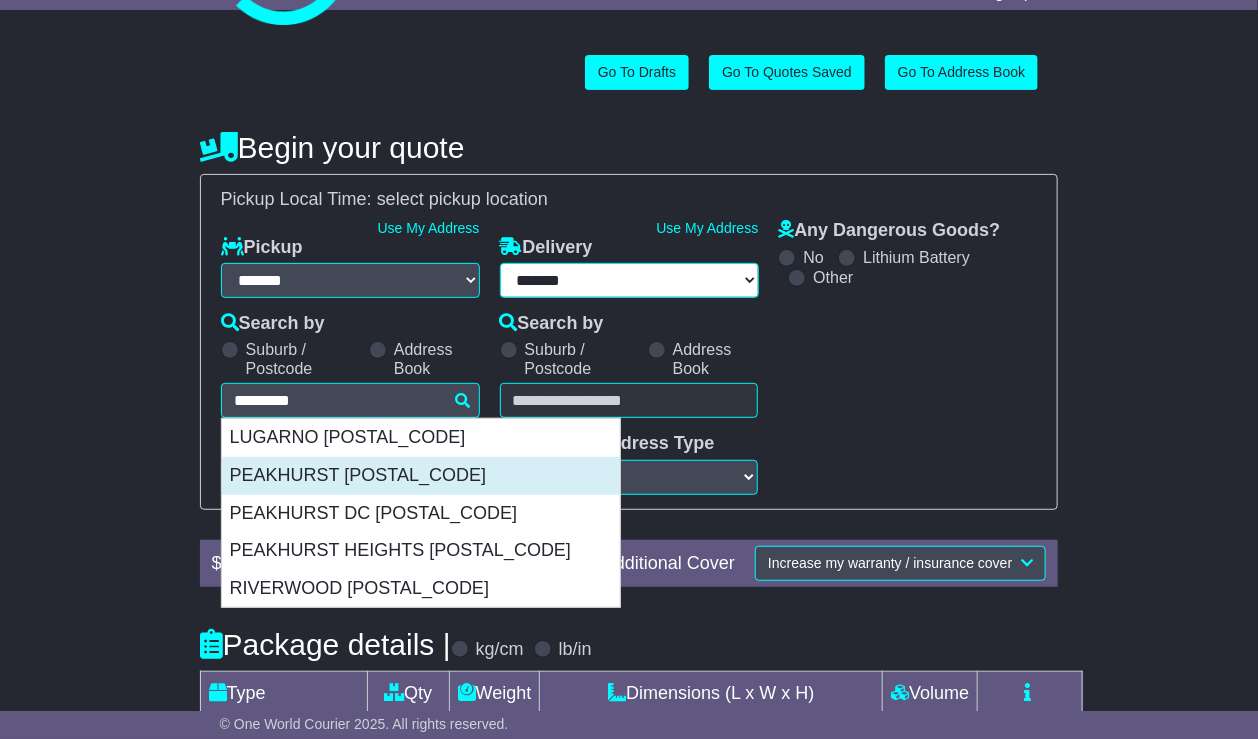 select 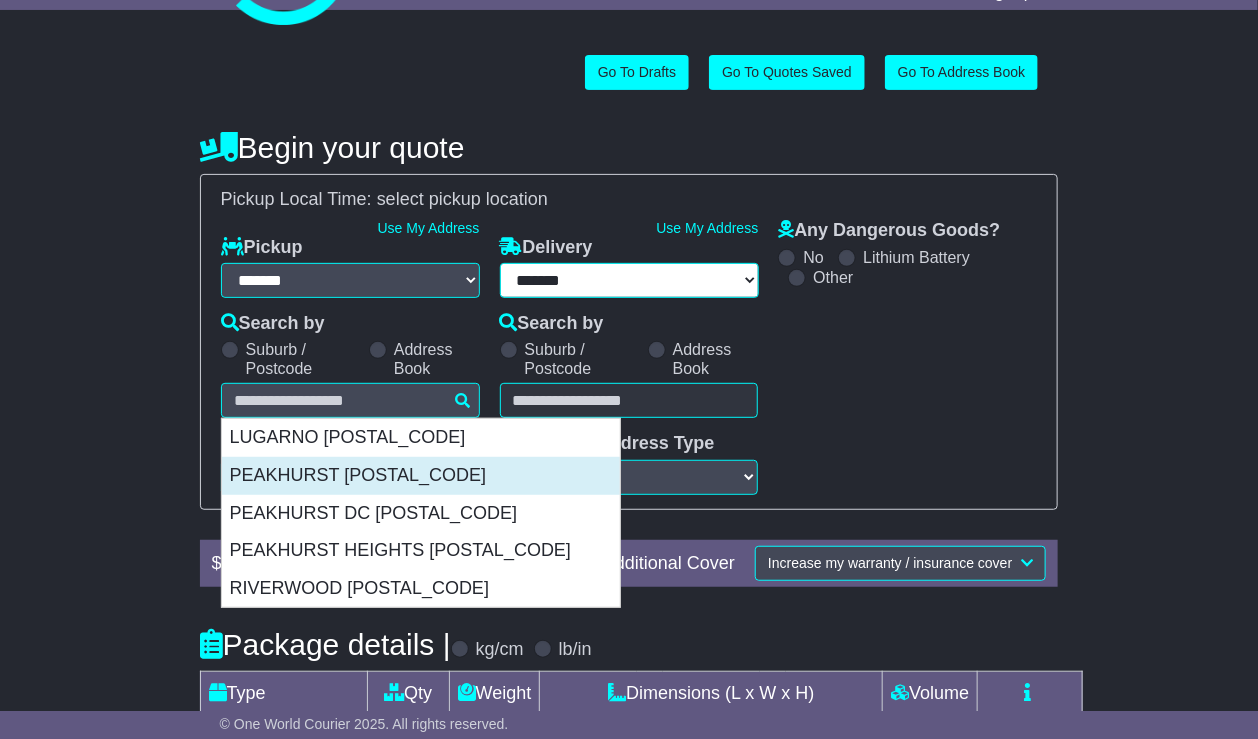 type on "**********" 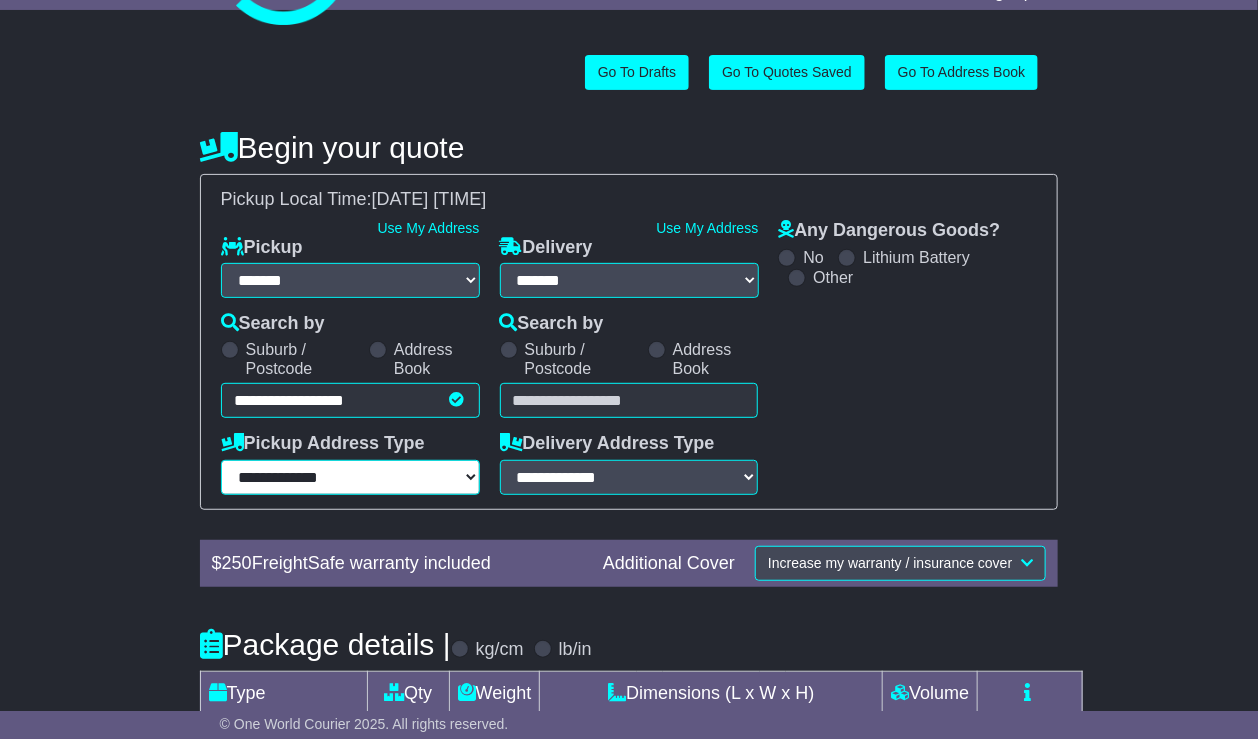 click on "**********" at bounding box center (350, 477) 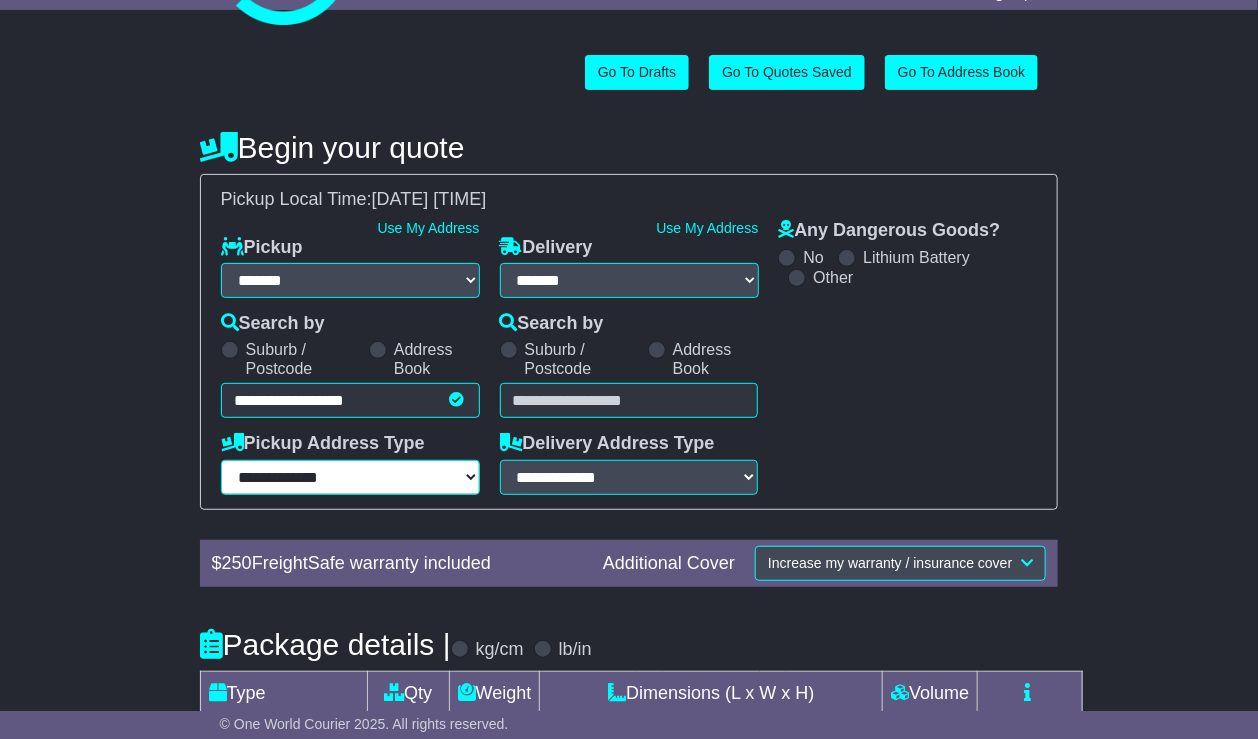 select on "**********" 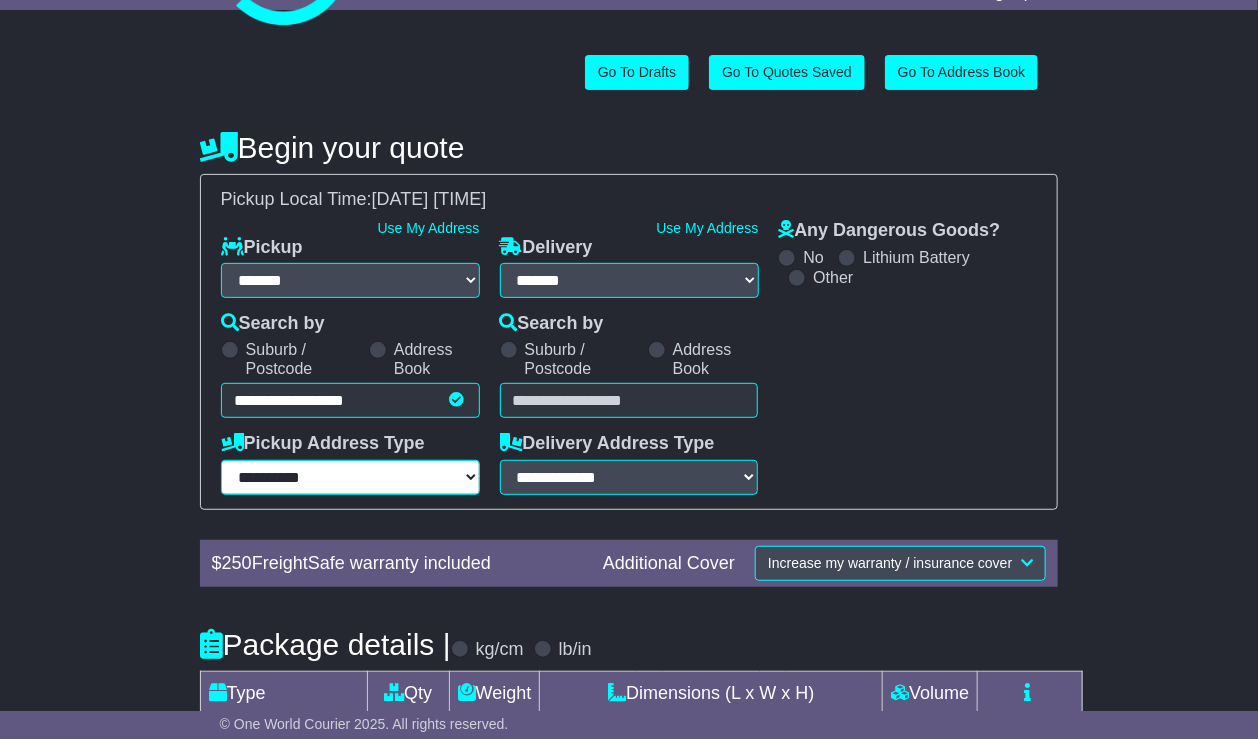 click on "**********" at bounding box center (350, 477) 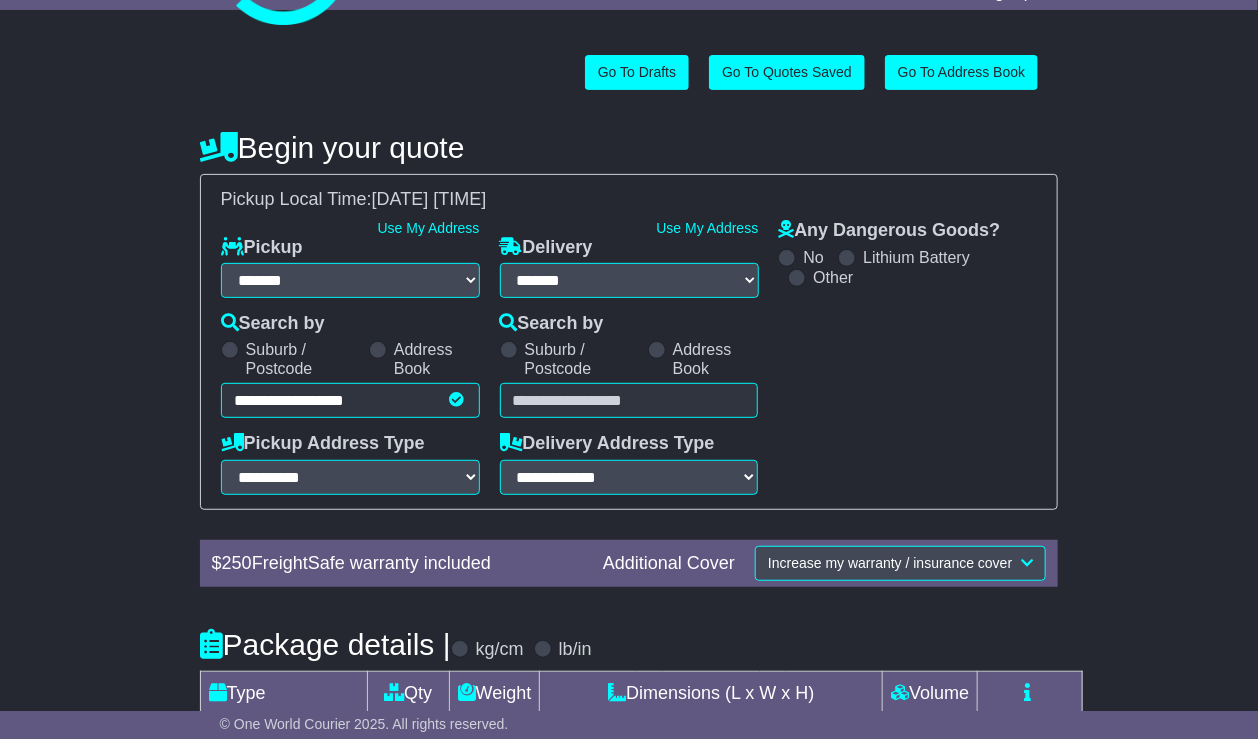 click at bounding box center (629, 400) 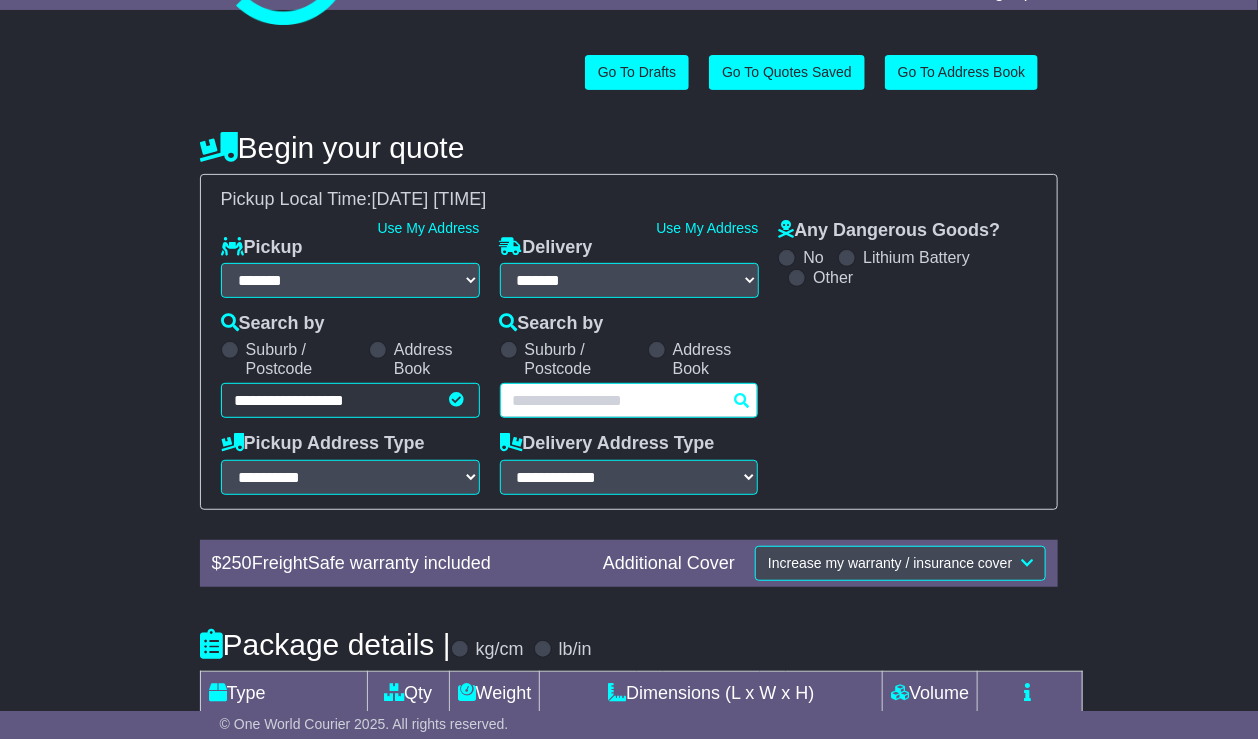 paste on "****" 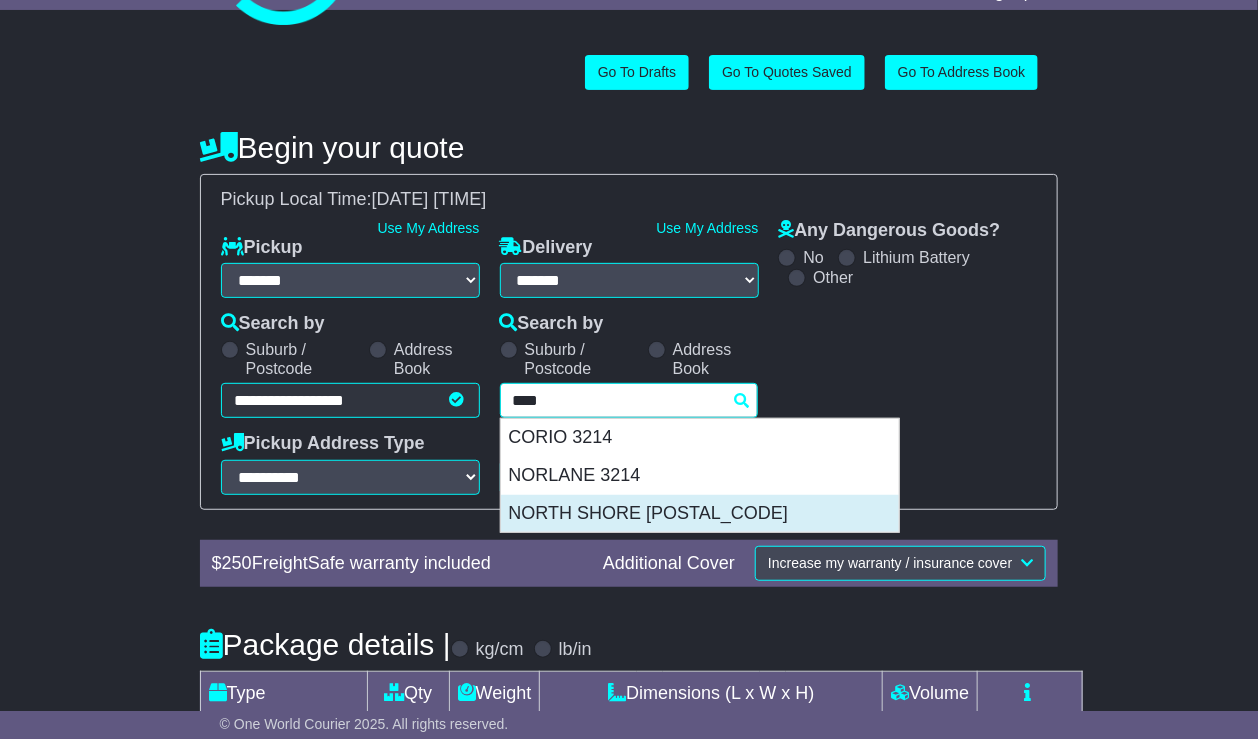 click on "NORTH SHORE [POSTAL_CODE]" at bounding box center (700, 514) 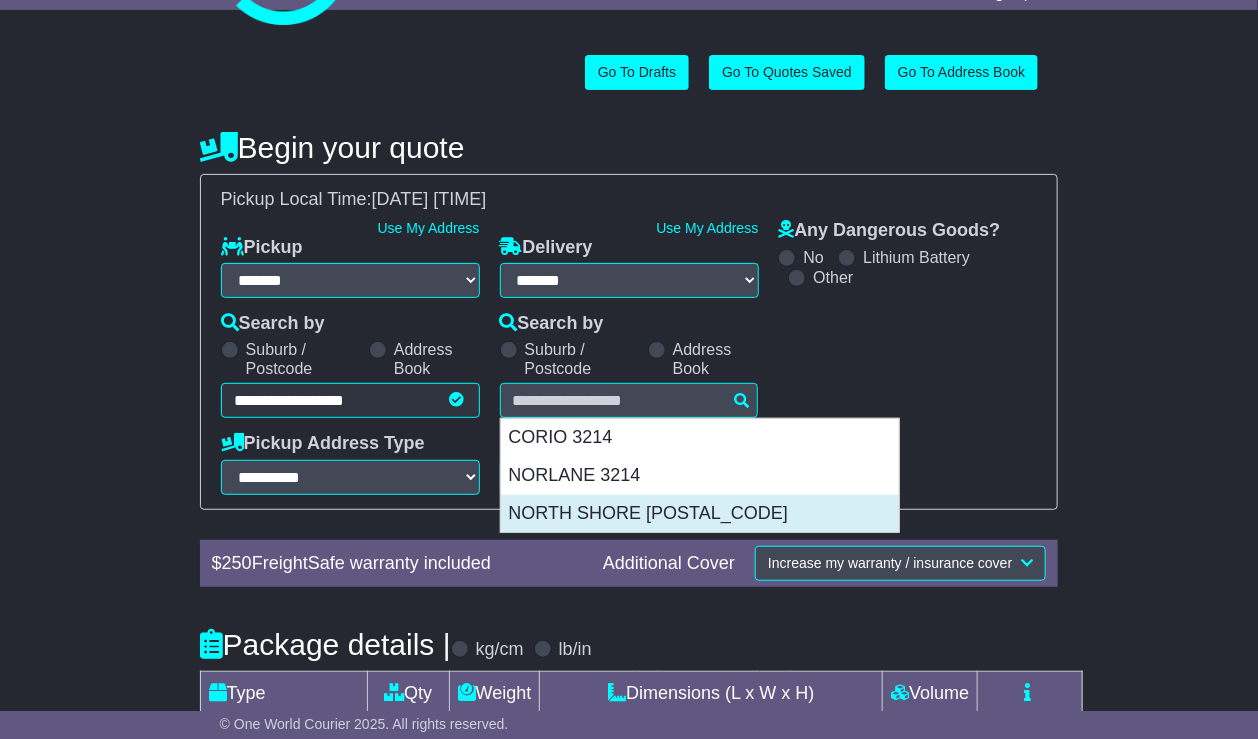 type on "**********" 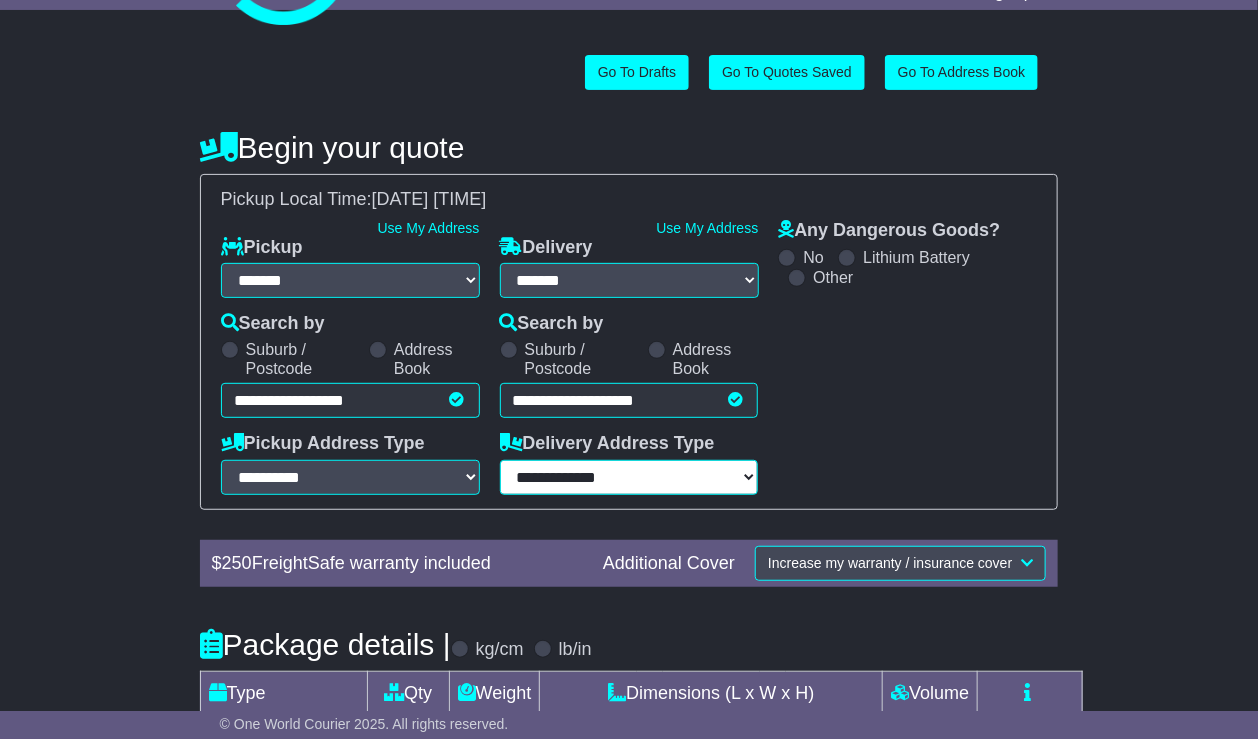 click on "**********" at bounding box center (629, 477) 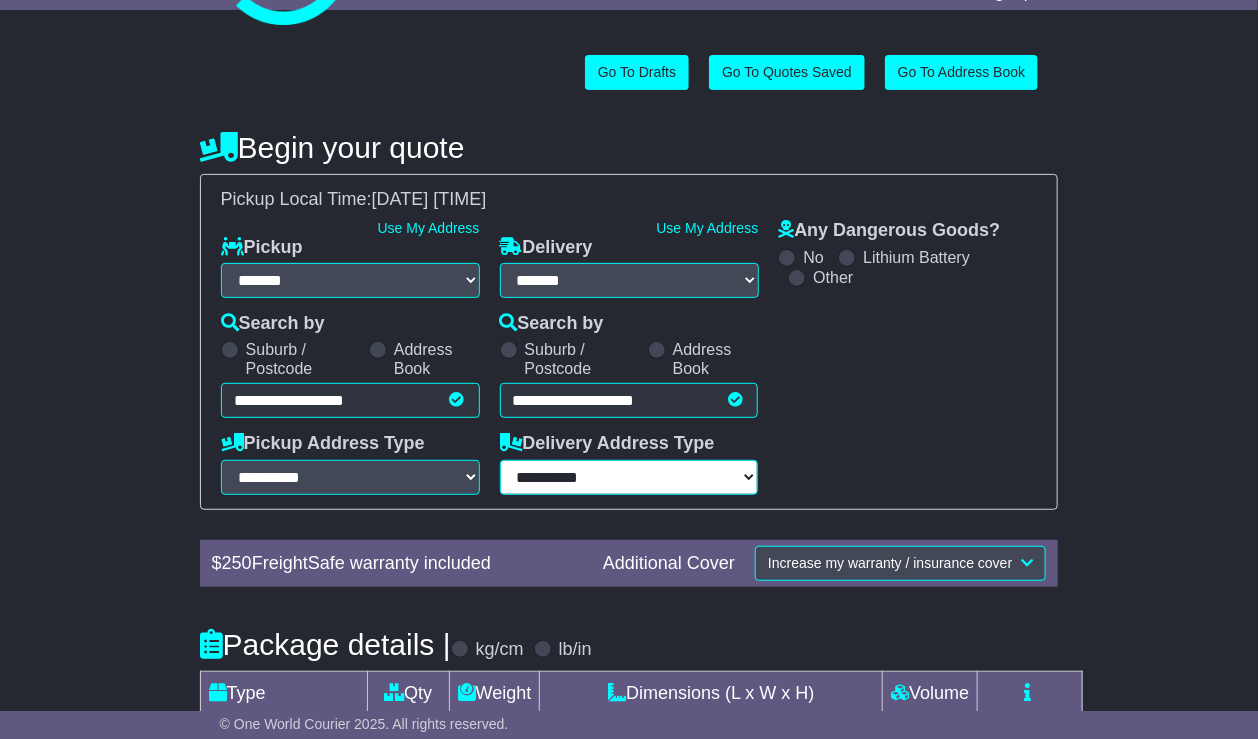 click on "**********" at bounding box center [629, 477] 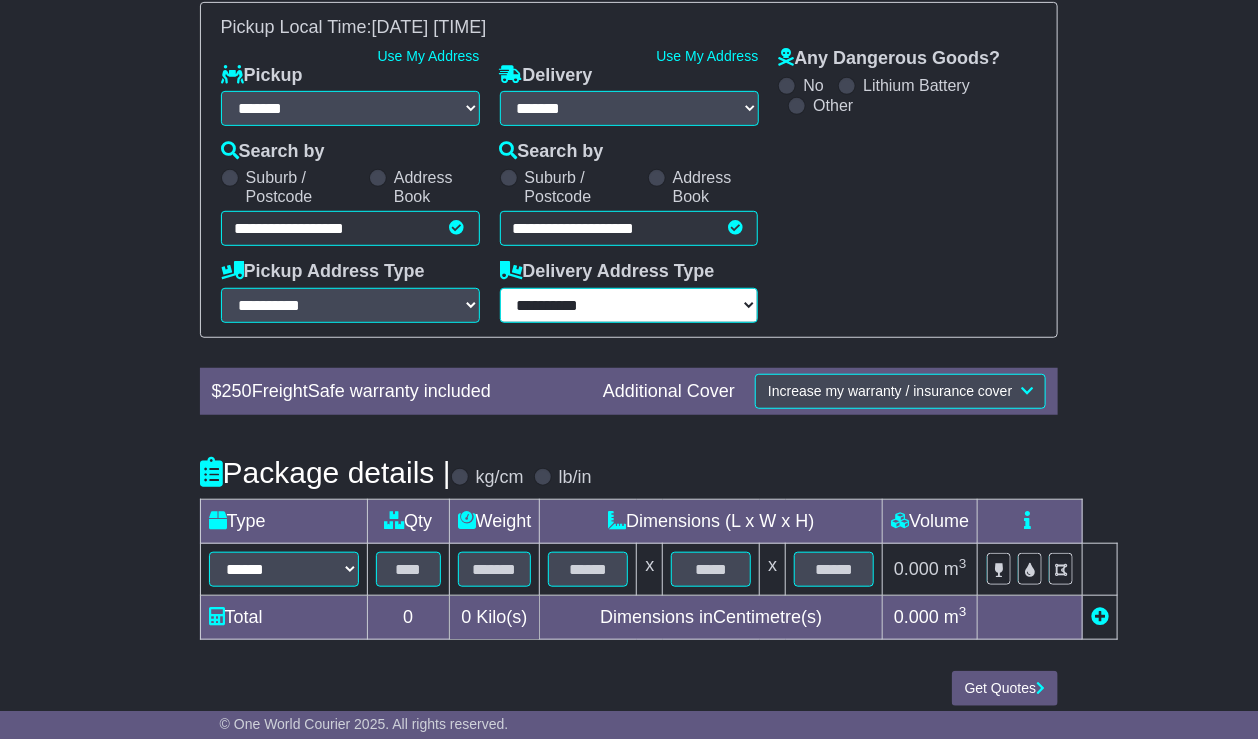 scroll, scrollTop: 320, scrollLeft: 0, axis: vertical 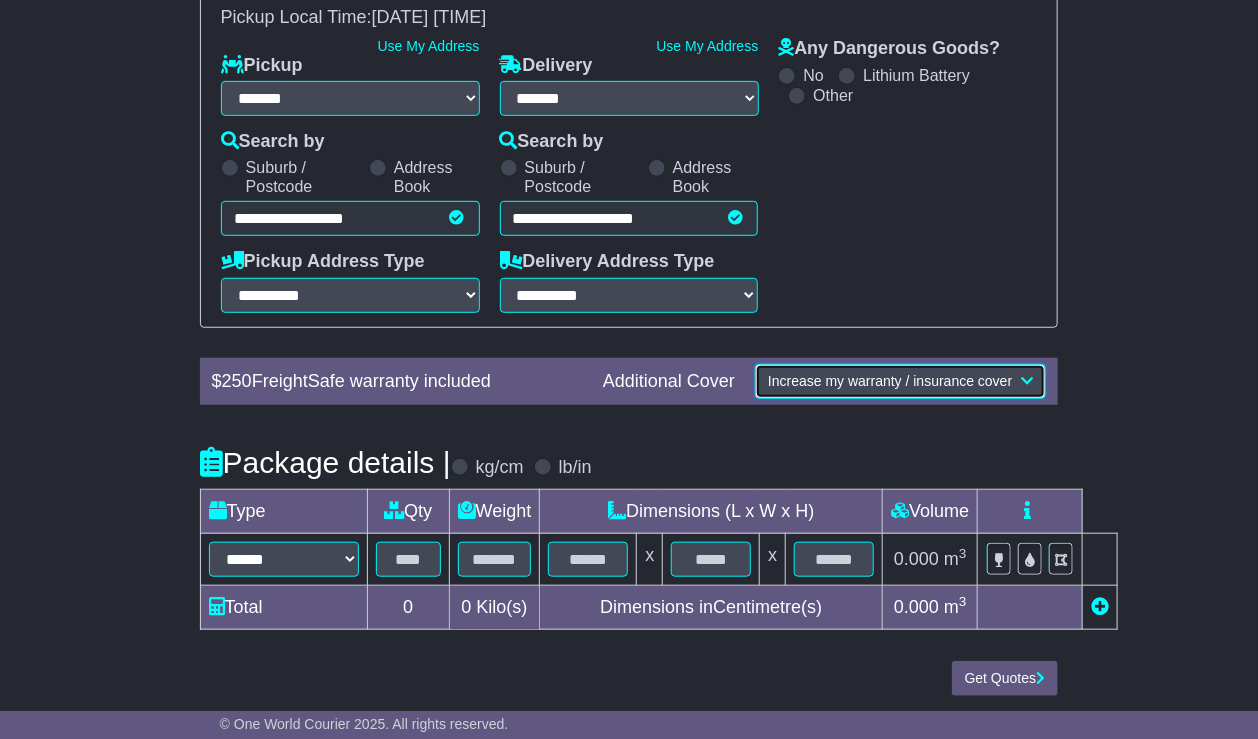 click on "Increase my warranty / insurance cover" at bounding box center [890, 381] 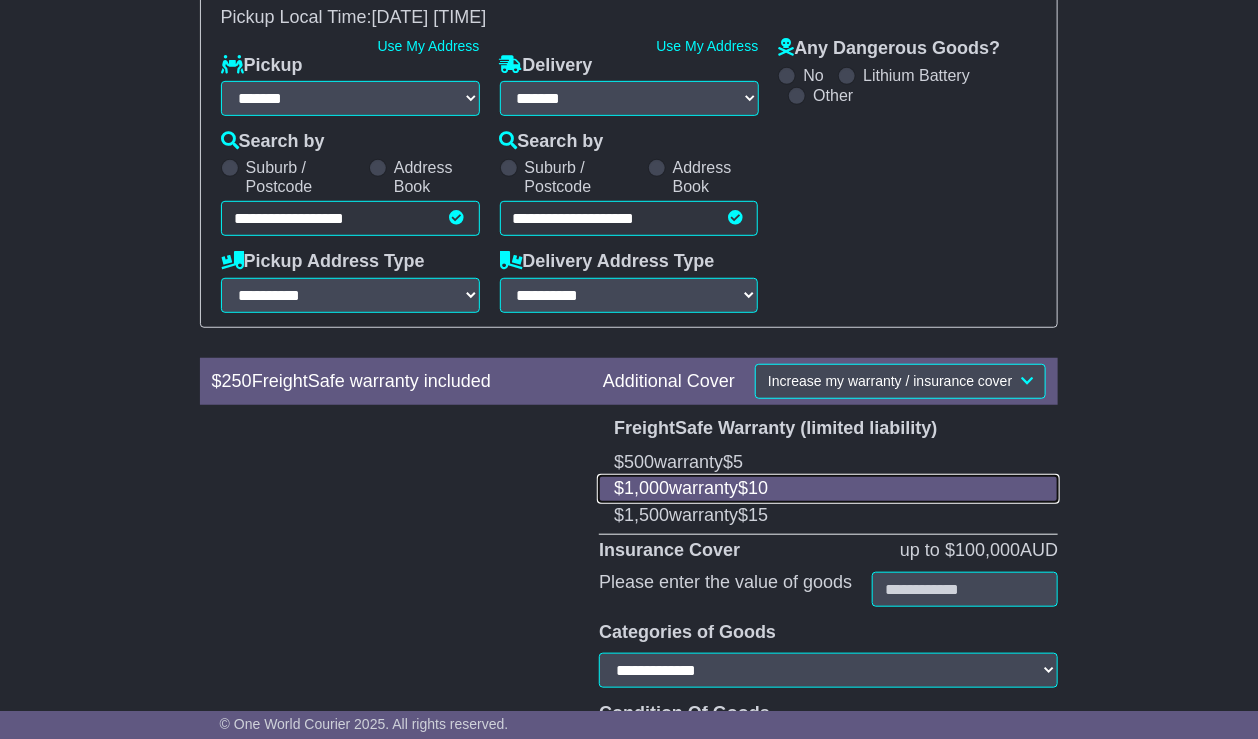 click on "$ 1,000  warranty
$ 10" at bounding box center [828, 489] 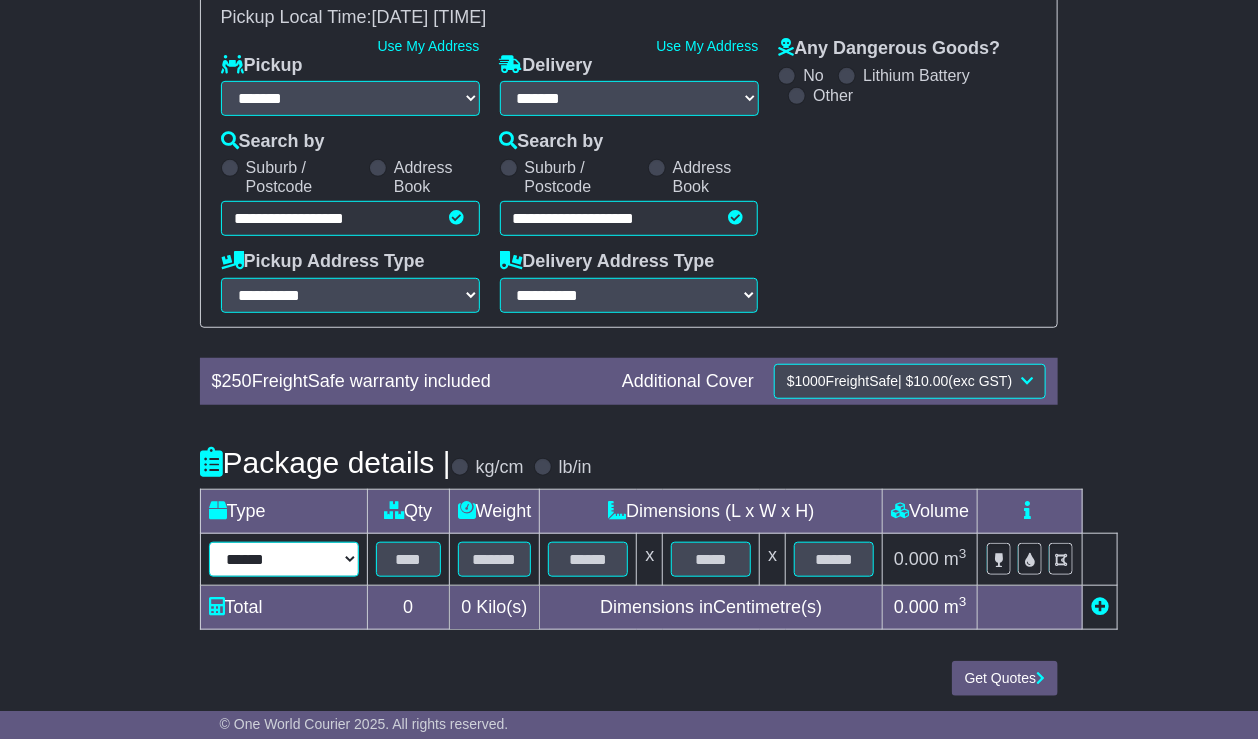 click on "****** ****** *** ******** ***** **** **** ****** *** *******" at bounding box center [284, 559] 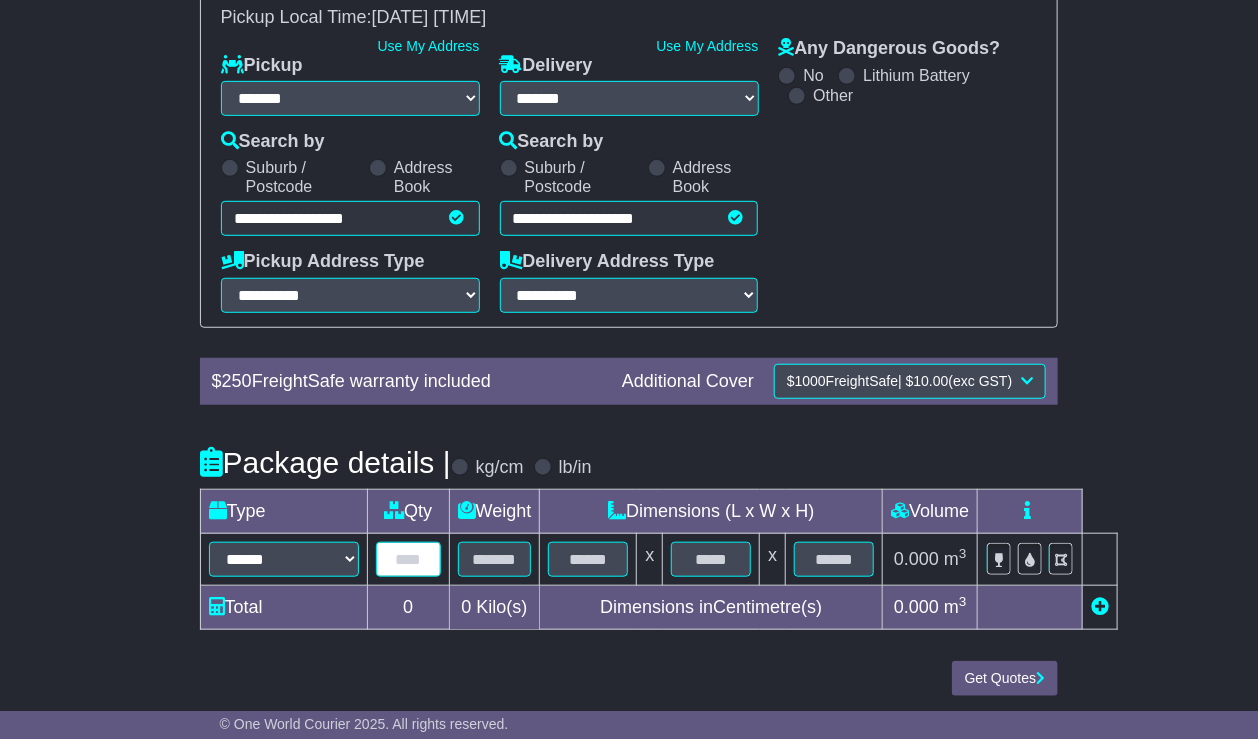 click at bounding box center [408, 559] 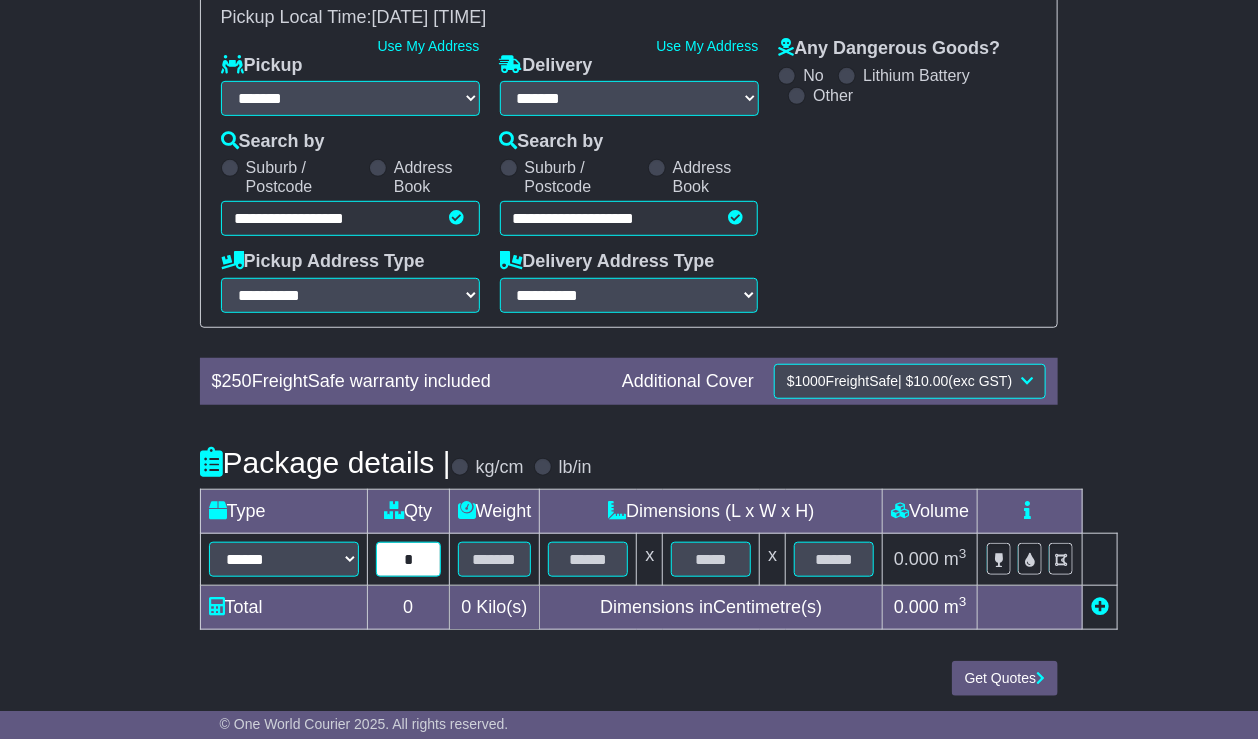 type on "*" 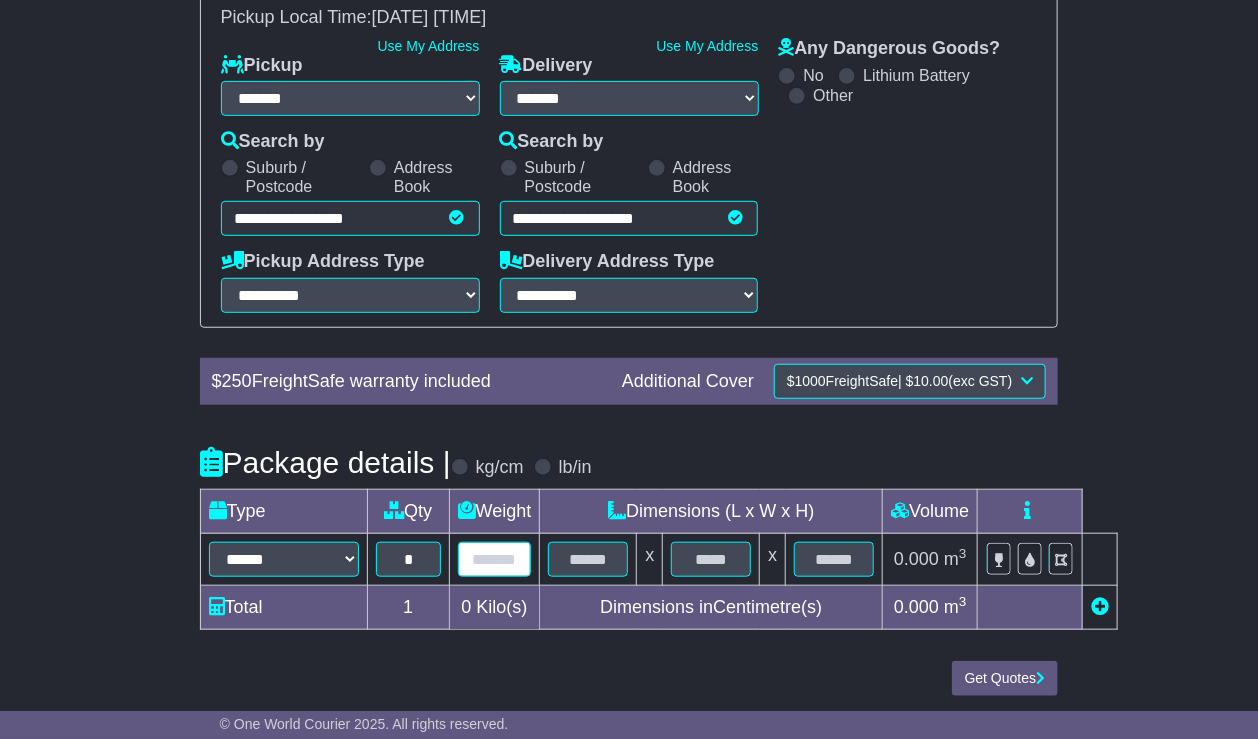 click at bounding box center [495, 559] 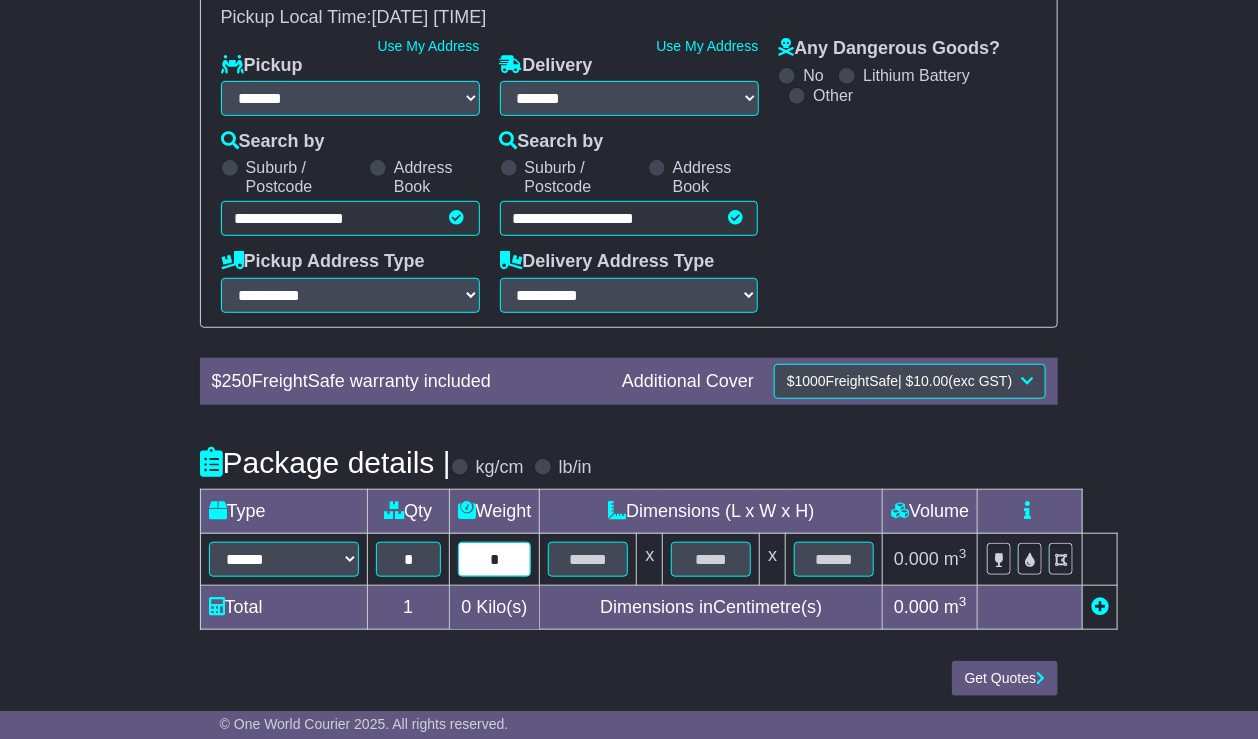 type on "*" 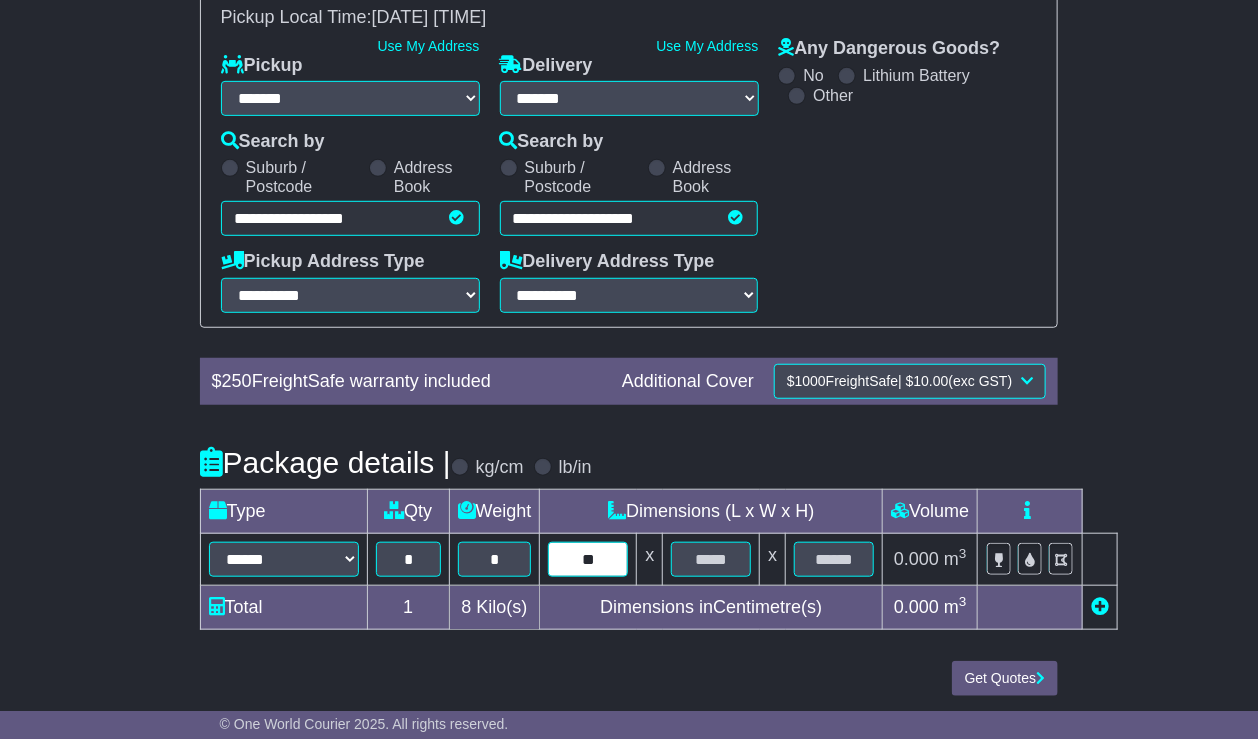 type on "**" 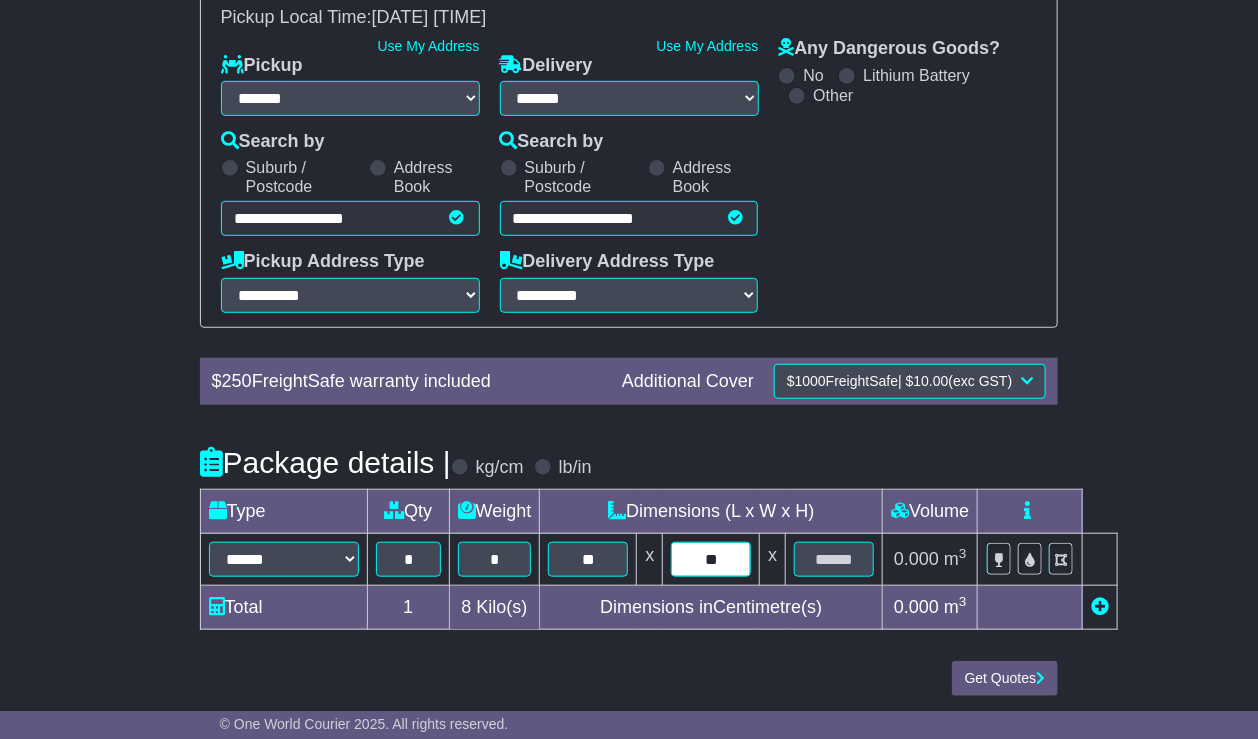 type on "**" 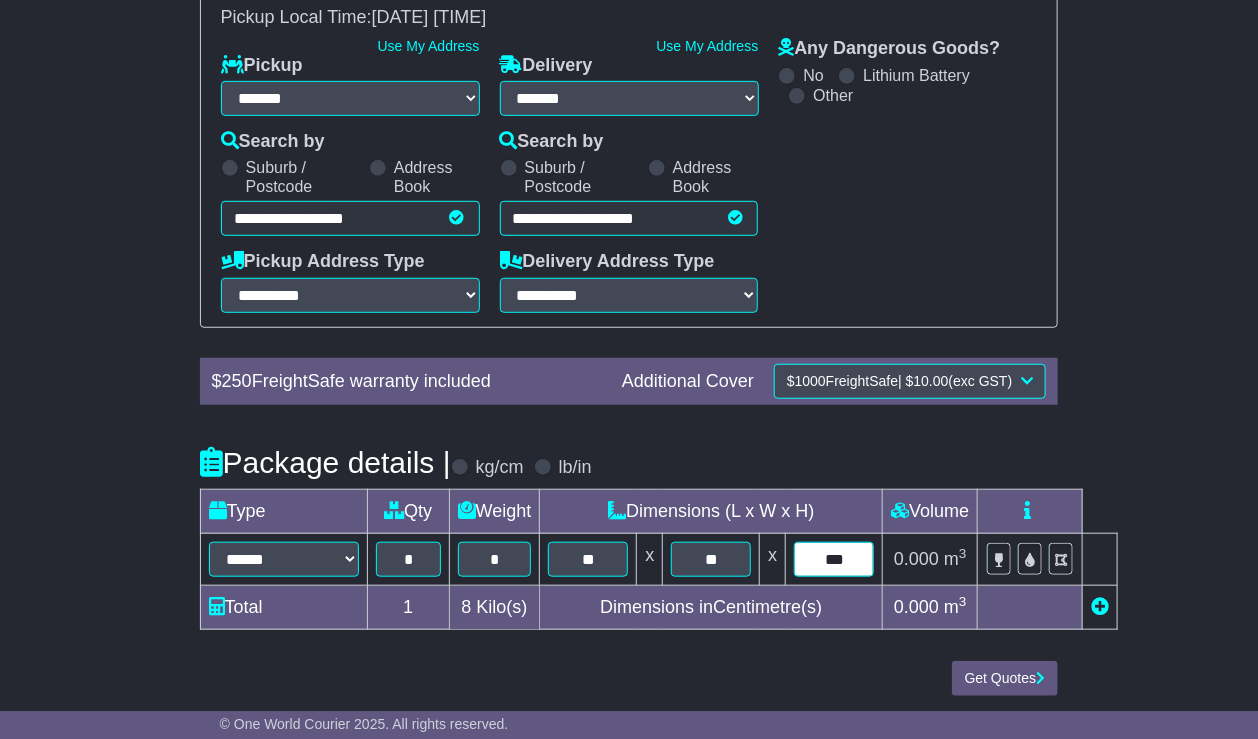 type on "***" 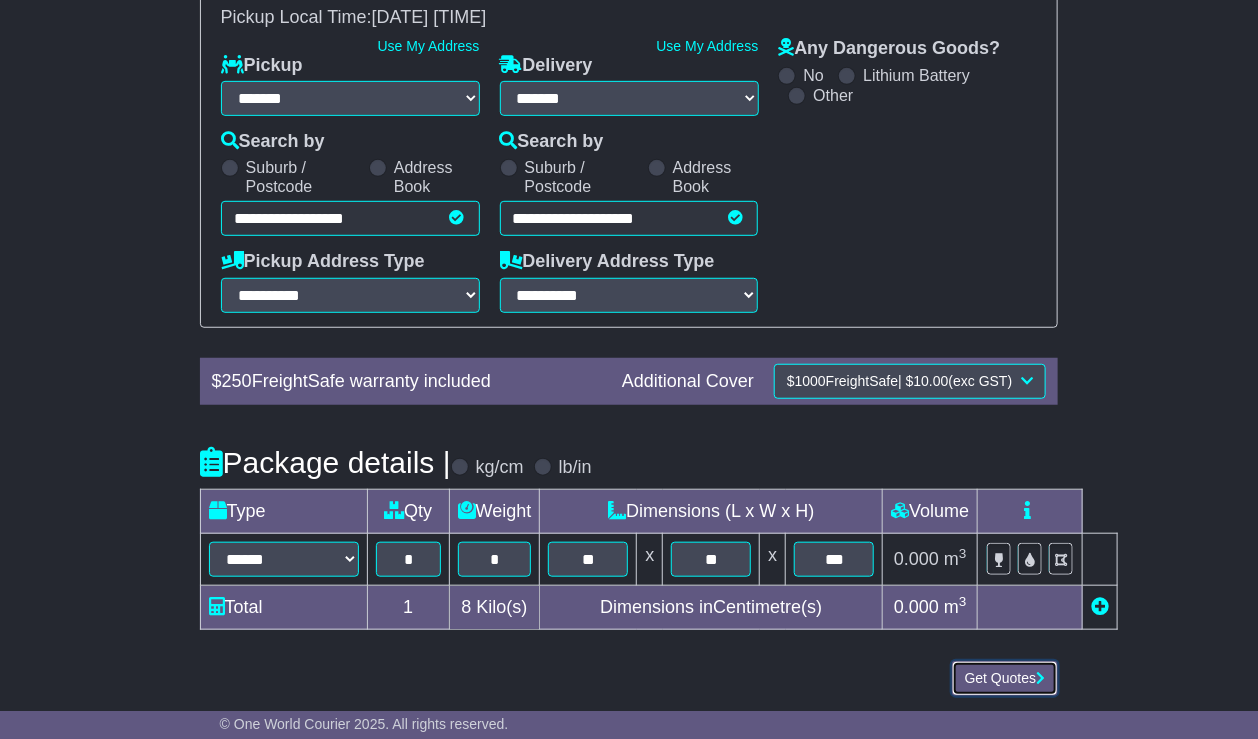 click on "Get Quotes" at bounding box center (1005, 678) 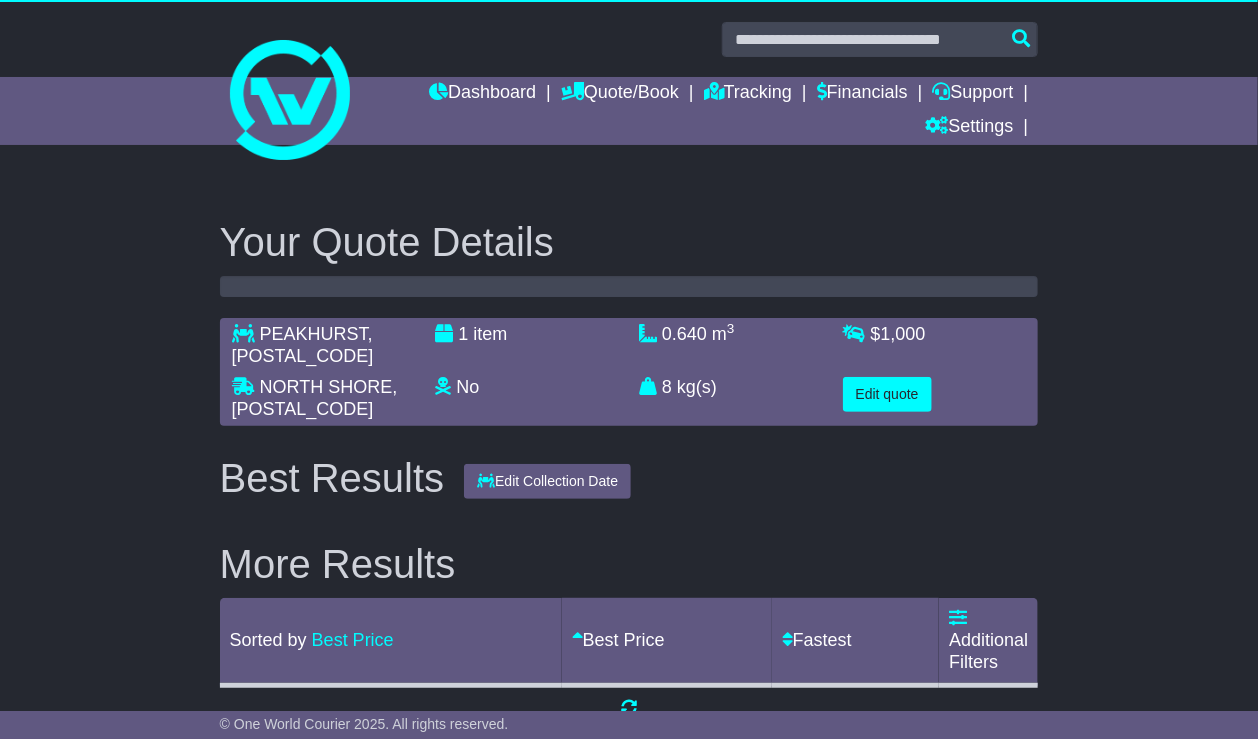 scroll, scrollTop: 0, scrollLeft: 0, axis: both 